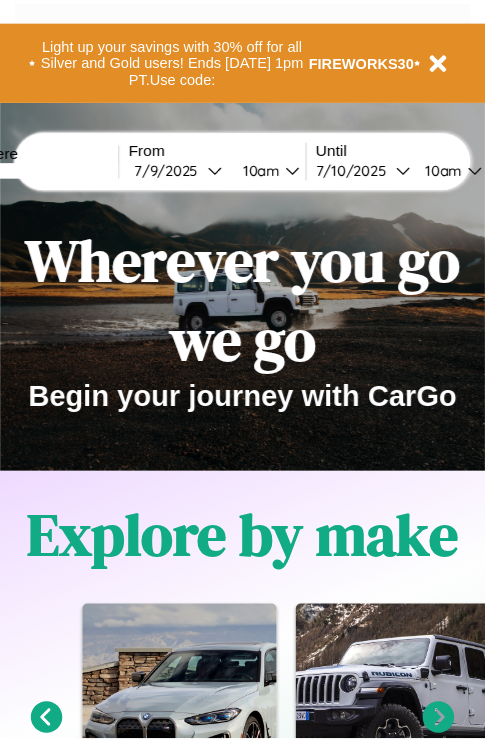 scroll, scrollTop: 0, scrollLeft: 0, axis: both 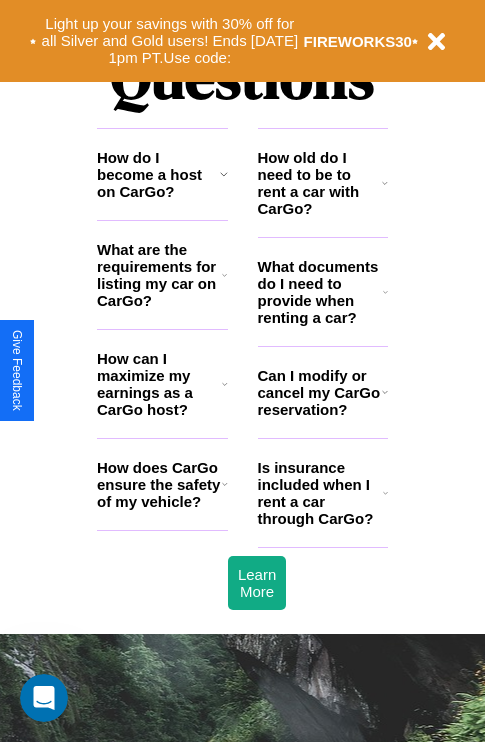 click on "Can I modify or cancel my CarGo reservation?" at bounding box center [320, 392] 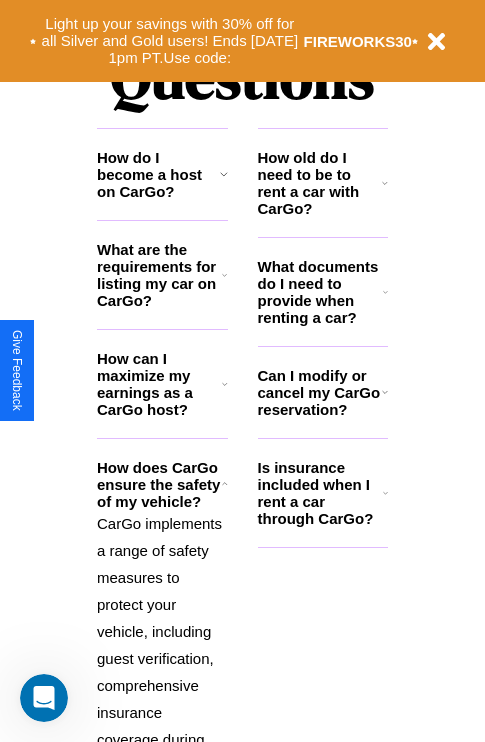click on "How do I become a host on CarGo?" at bounding box center (158, 174) 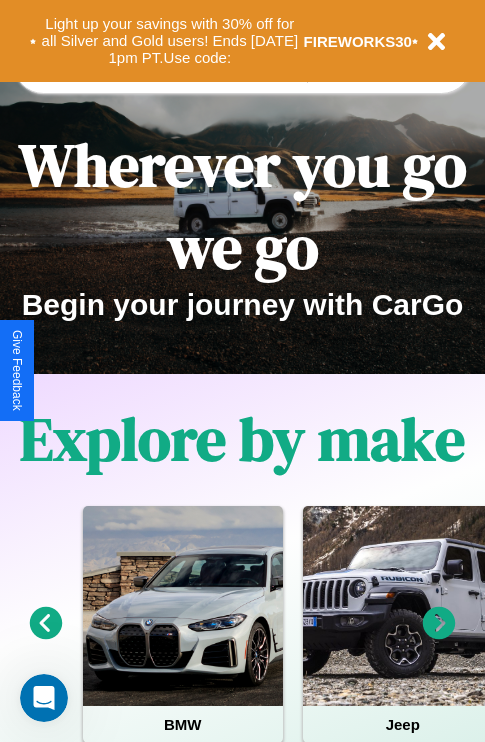 scroll, scrollTop: 0, scrollLeft: 0, axis: both 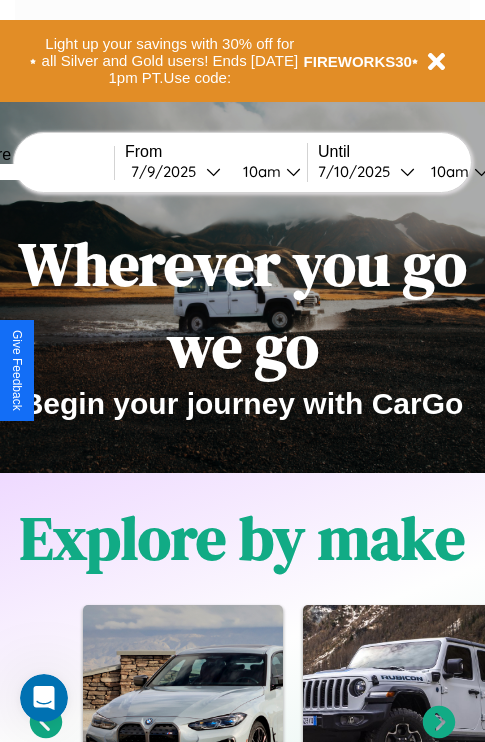 click at bounding box center (39, 172) 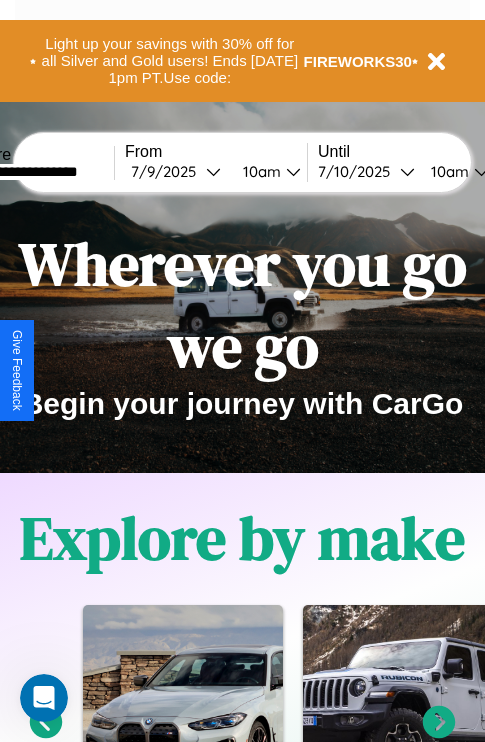 type on "**********" 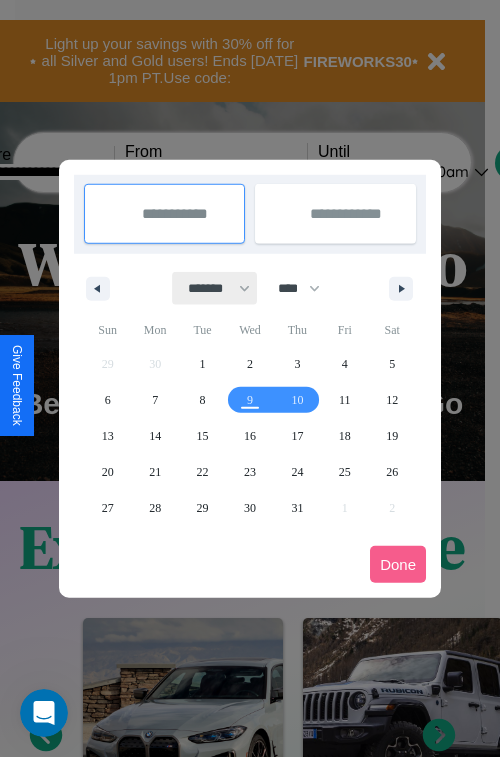 click on "******* ******** ***** ***** *** **** **** ****** ********* ******* ******** ********" at bounding box center [215, 288] 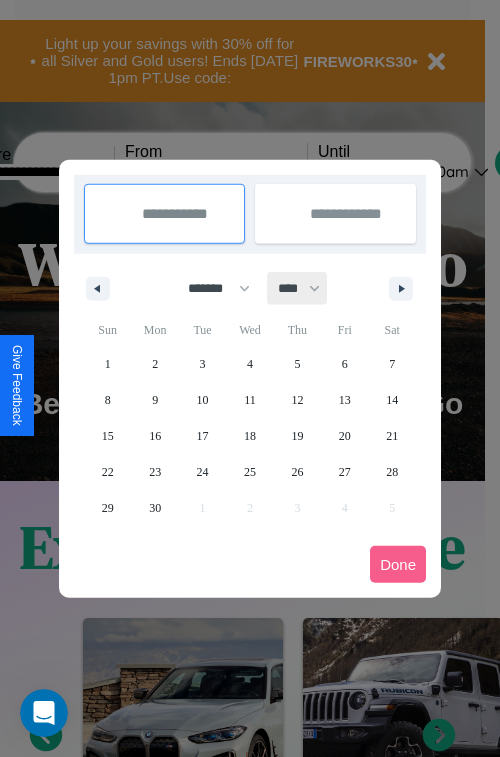 click on "**** **** **** **** **** **** **** **** **** **** **** **** **** **** **** **** **** **** **** **** **** **** **** **** **** **** **** **** **** **** **** **** **** **** **** **** **** **** **** **** **** **** **** **** **** **** **** **** **** **** **** **** **** **** **** **** **** **** **** **** **** **** **** **** **** **** **** **** **** **** **** **** **** **** **** **** **** **** **** **** **** **** **** **** **** **** **** **** **** **** **** **** **** **** **** **** **** **** **** **** **** **** **** **** **** **** **** **** **** **** **** **** **** **** **** **** **** **** **** **** ****" at bounding box center [298, 288] 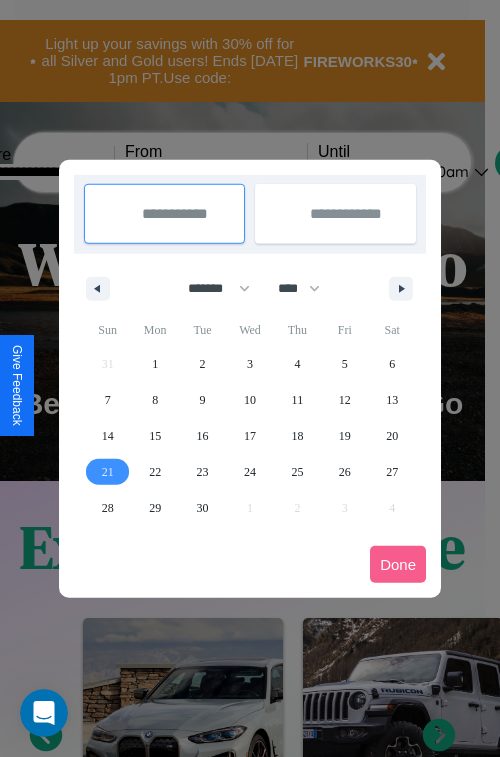 click on "21" at bounding box center [108, 472] 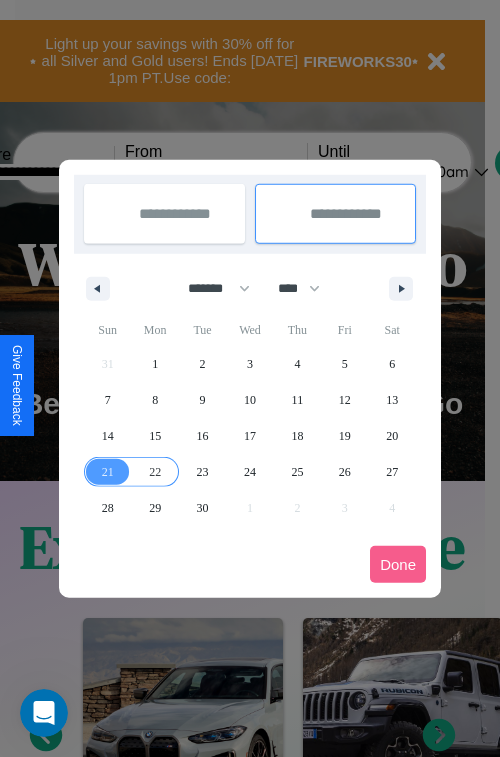 click on "22" at bounding box center (155, 472) 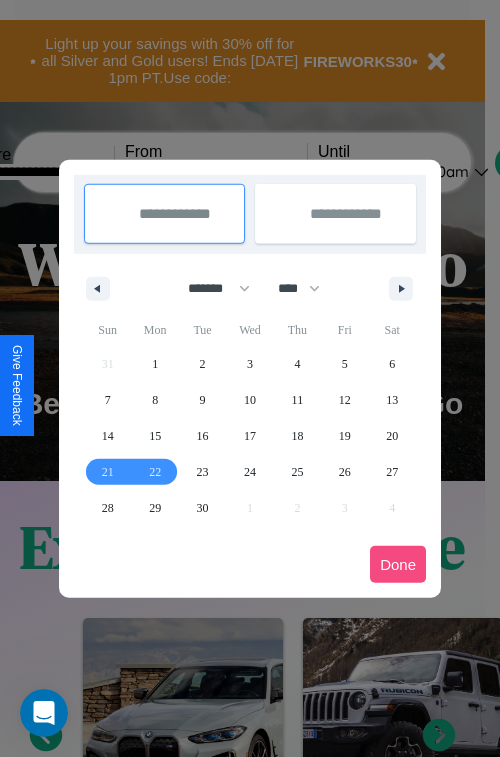 click on "Done" at bounding box center (398, 564) 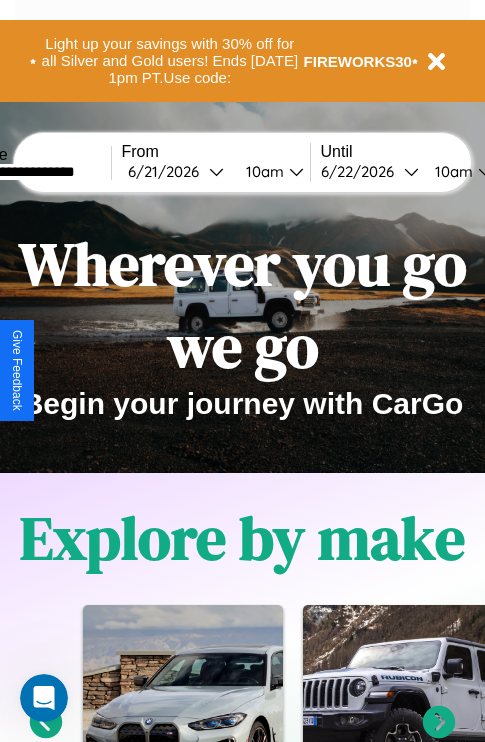 scroll, scrollTop: 0, scrollLeft: 75, axis: horizontal 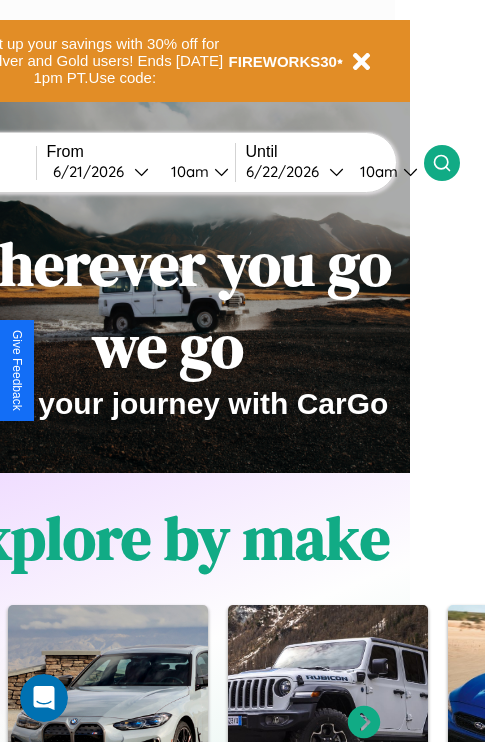 click 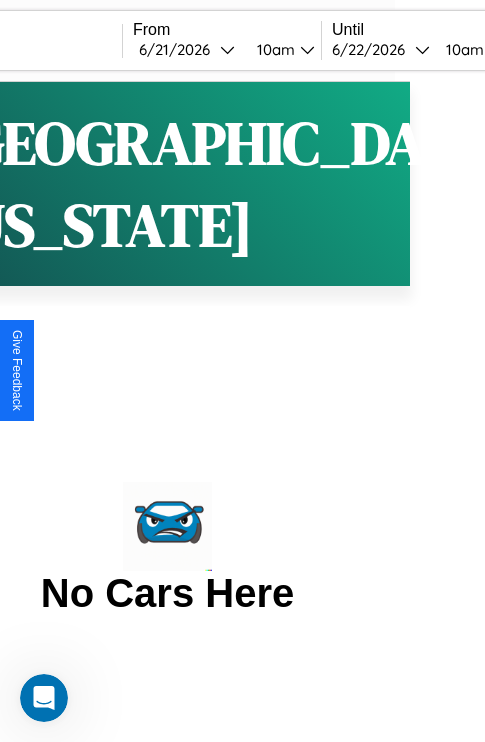 scroll, scrollTop: 0, scrollLeft: 0, axis: both 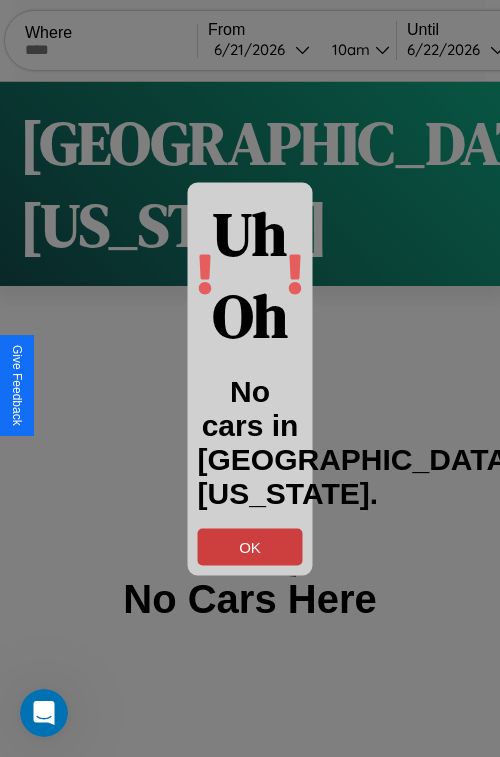click on "OK" at bounding box center [250, 546] 